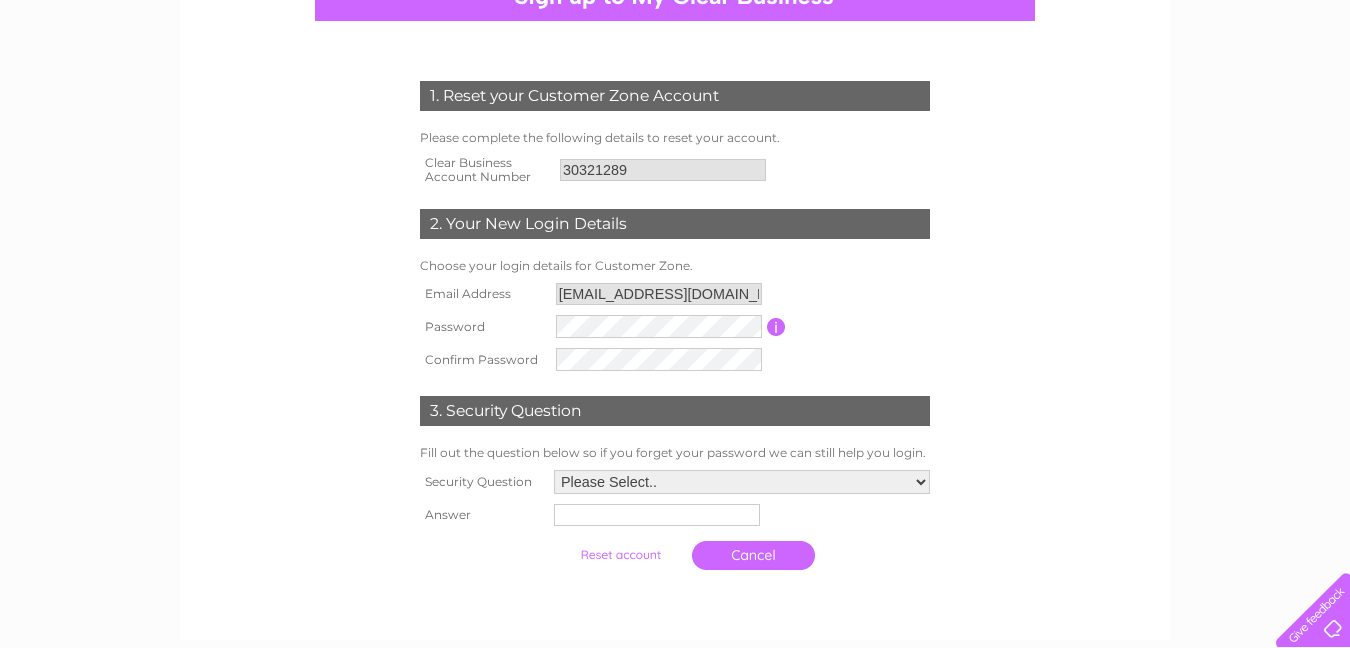 scroll, scrollTop: 221, scrollLeft: 0, axis: vertical 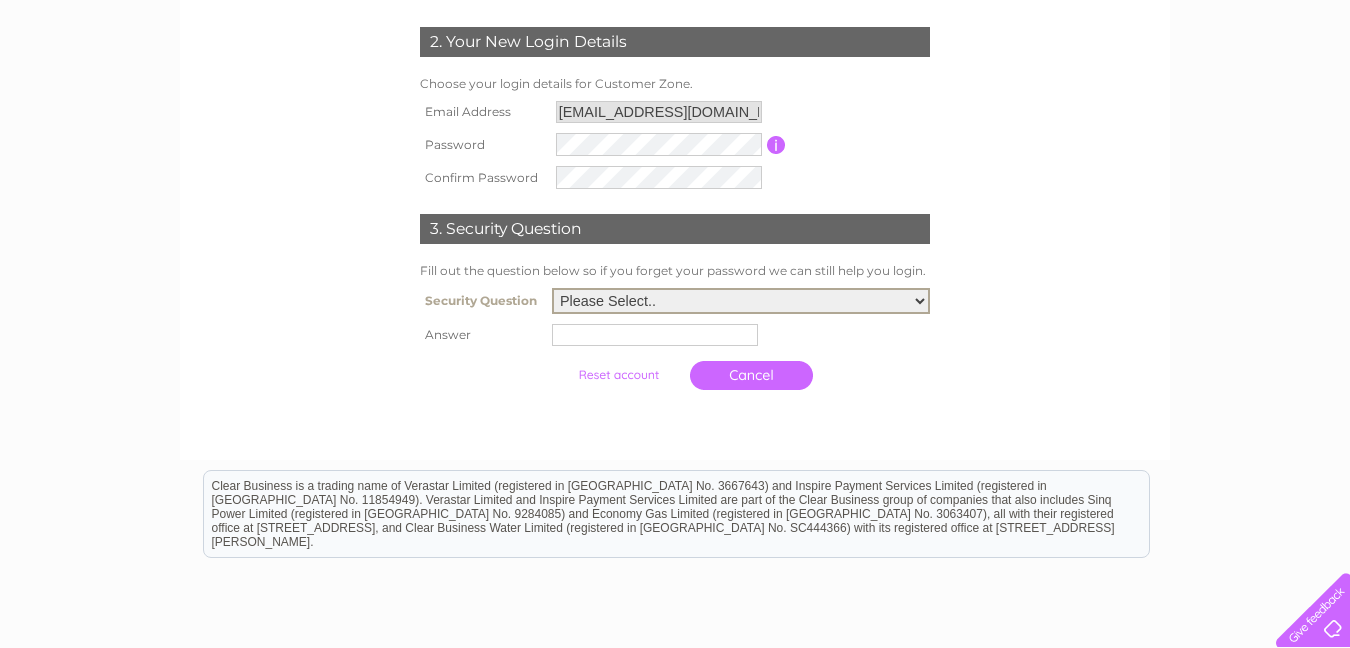 select on "6" 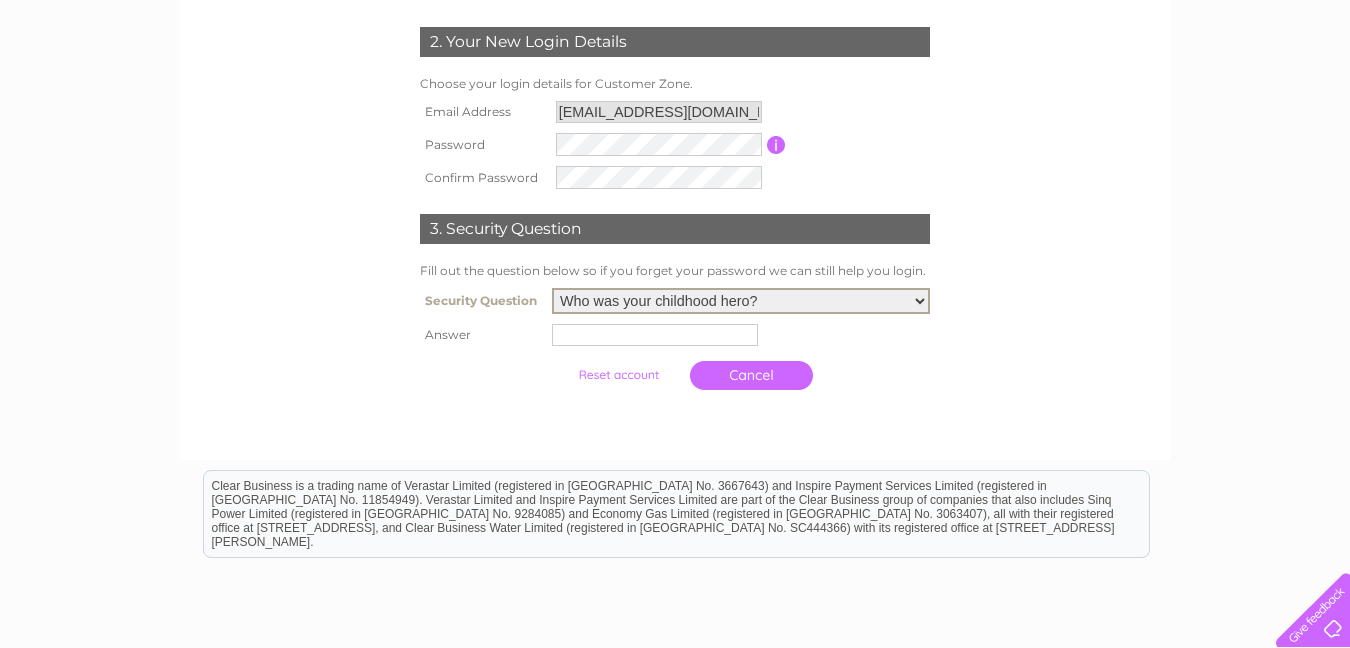 click at bounding box center (655, 335) 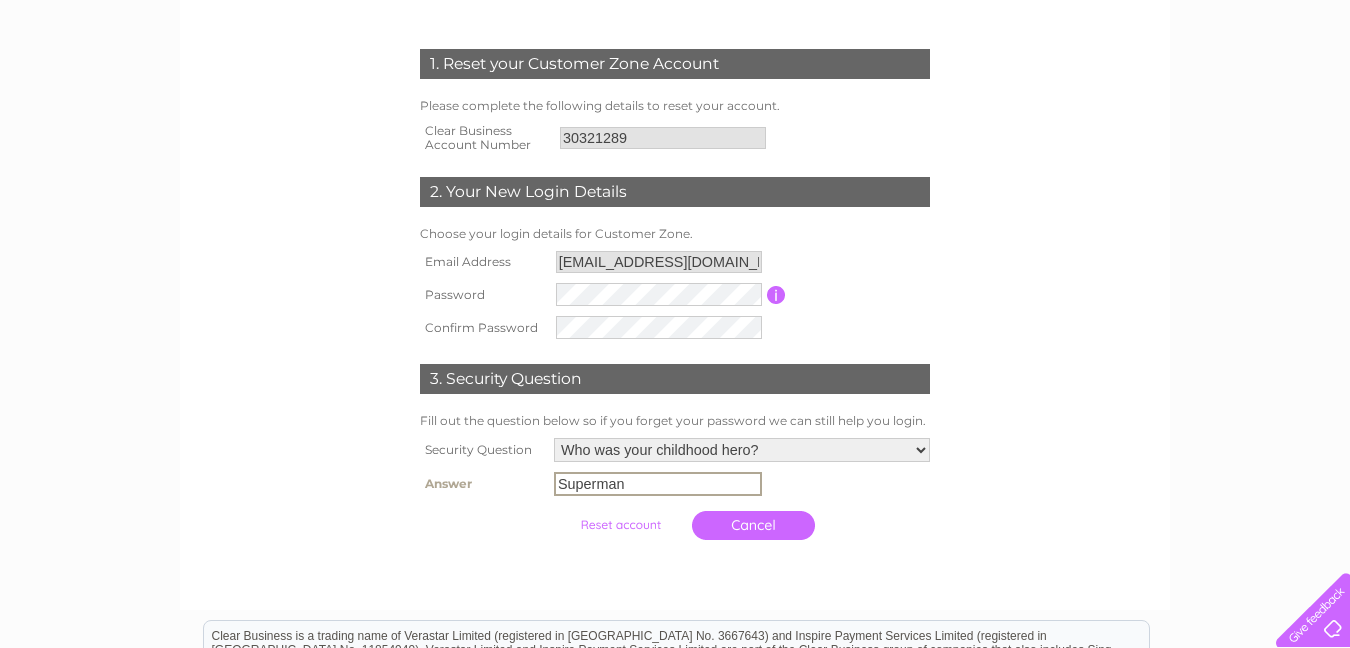 scroll, scrollTop: 256, scrollLeft: 0, axis: vertical 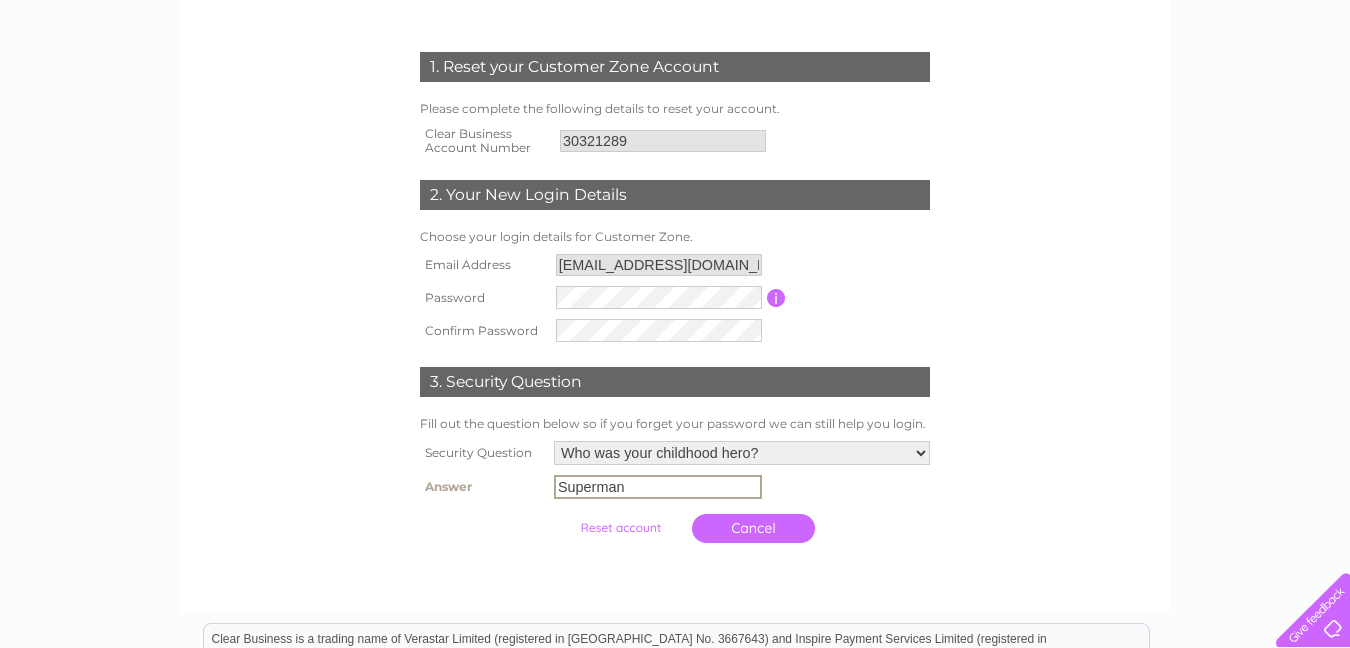 type on "Superman" 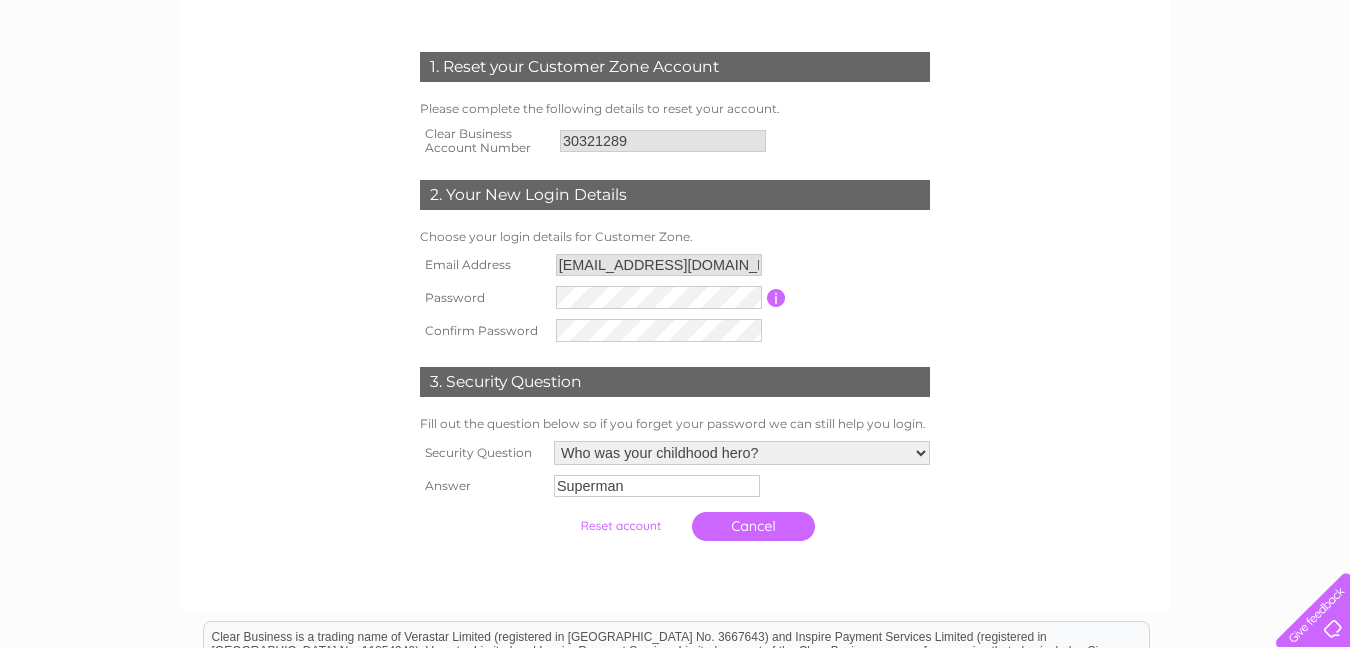 click at bounding box center [776, 298] 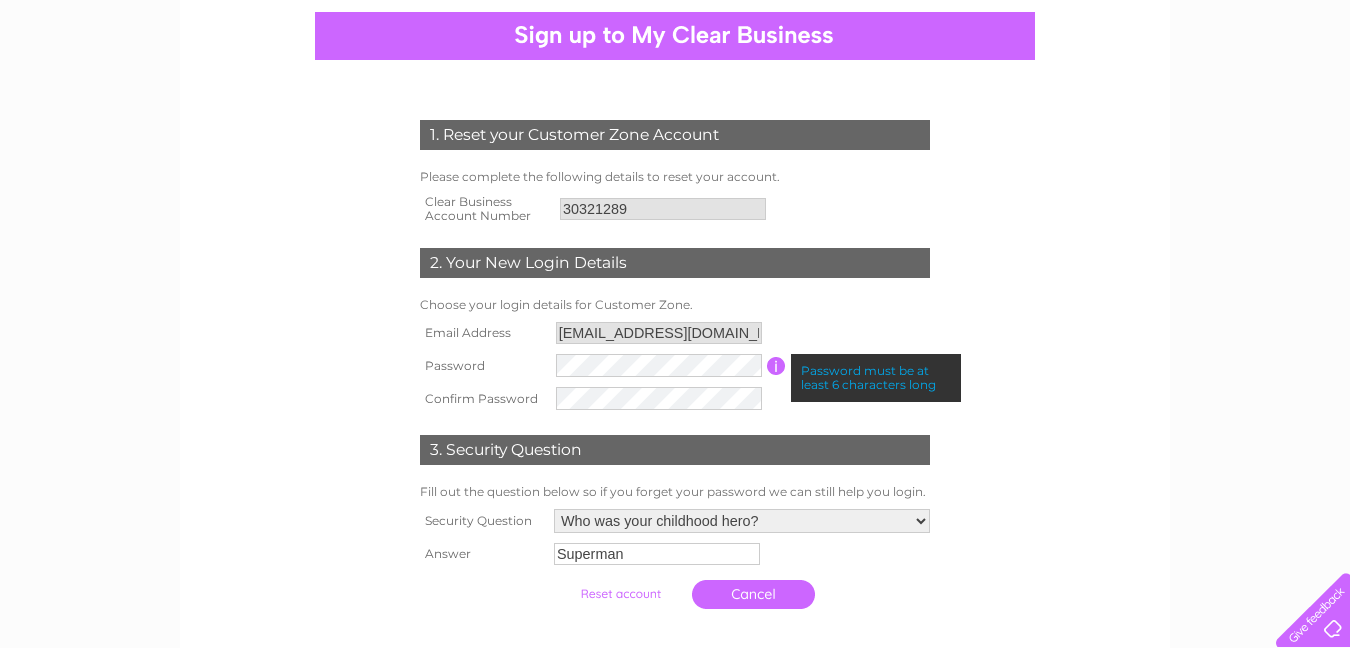 scroll, scrollTop: 188, scrollLeft: 1, axis: both 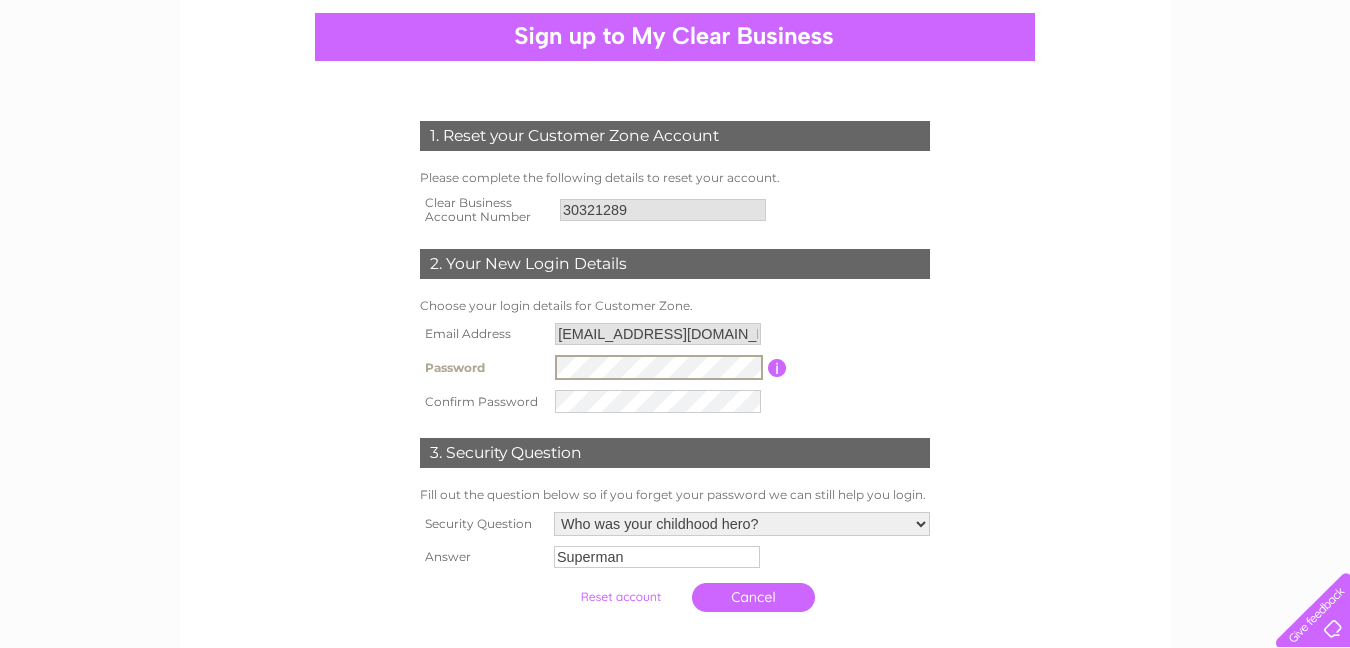click at bounding box center [620, 597] 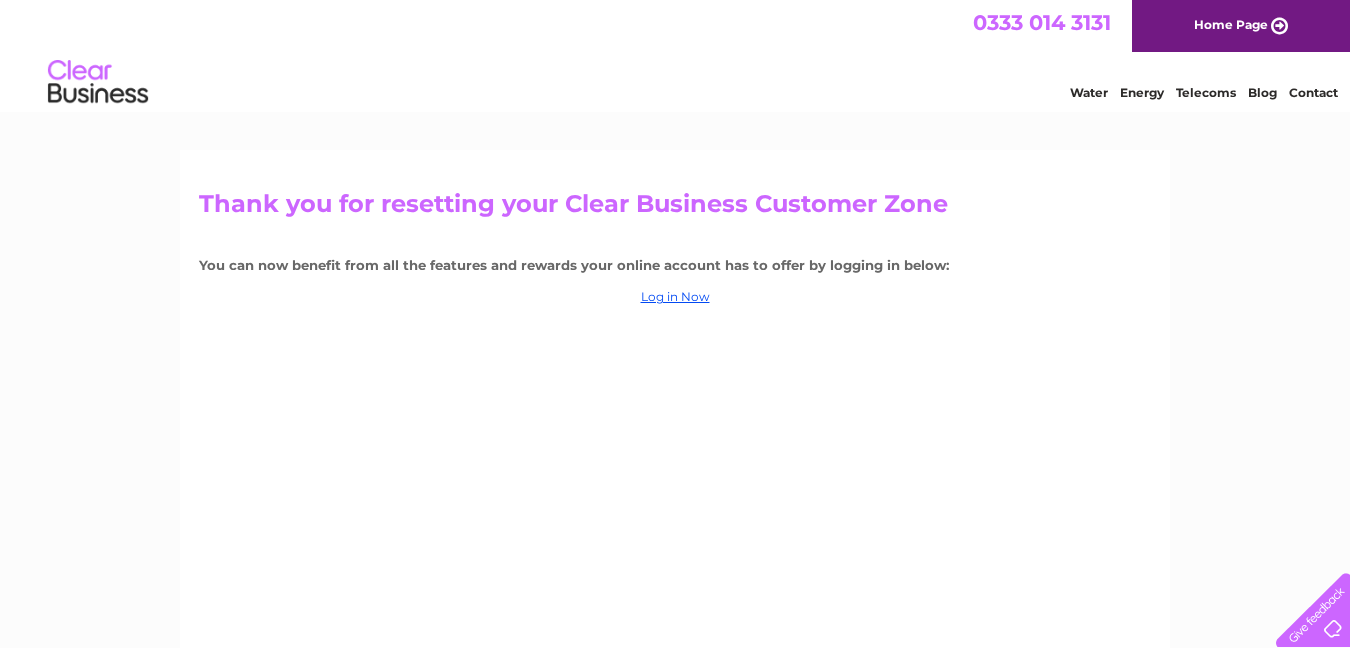 scroll, scrollTop: 0, scrollLeft: 0, axis: both 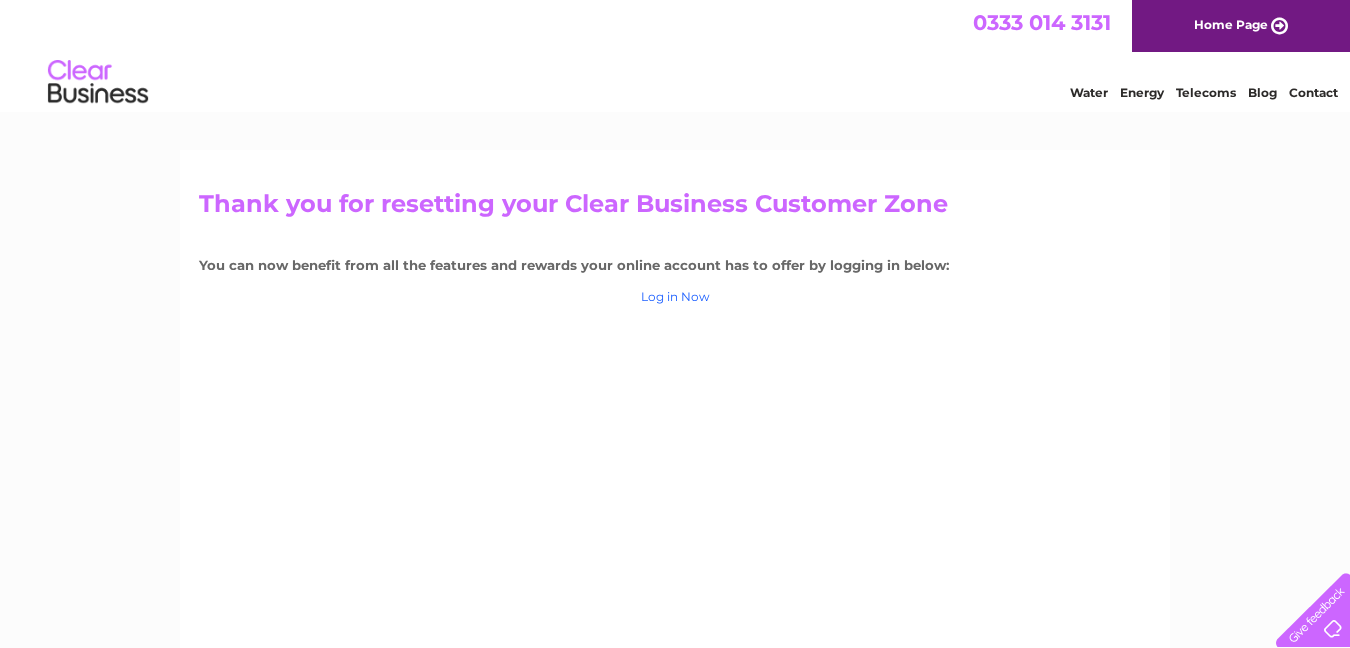 click on "Log in Now" at bounding box center (675, 296) 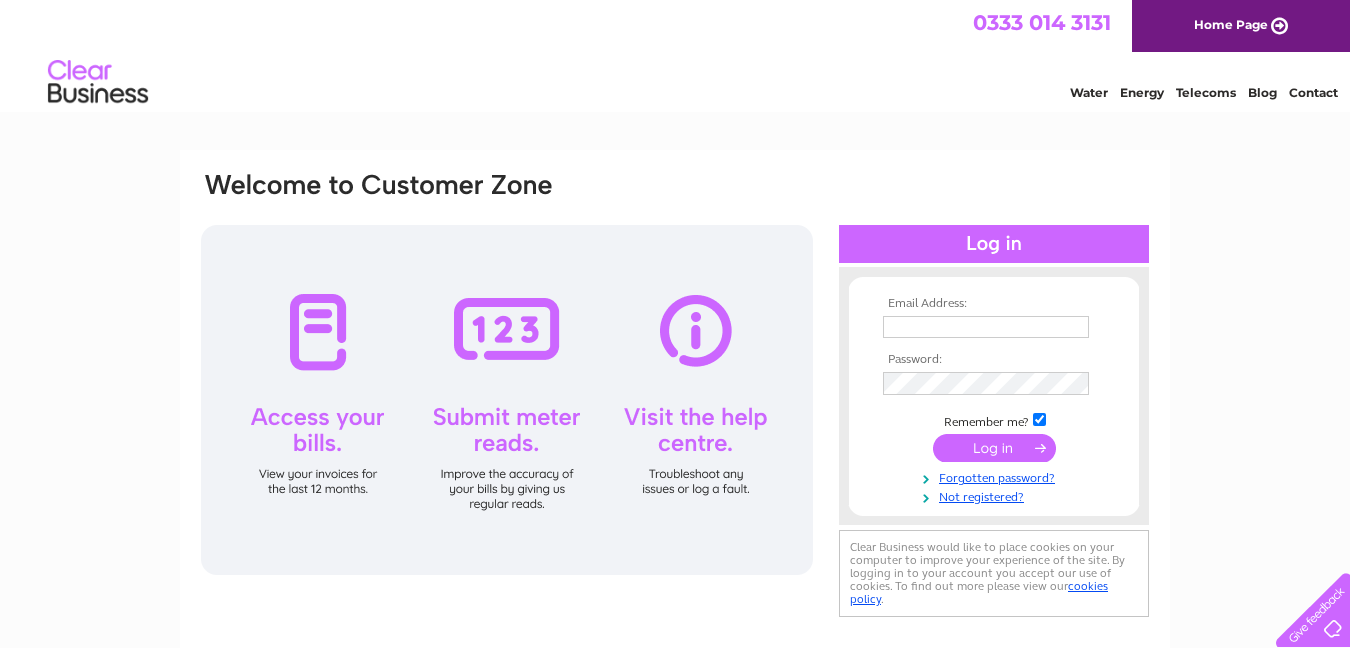 scroll, scrollTop: 0, scrollLeft: 0, axis: both 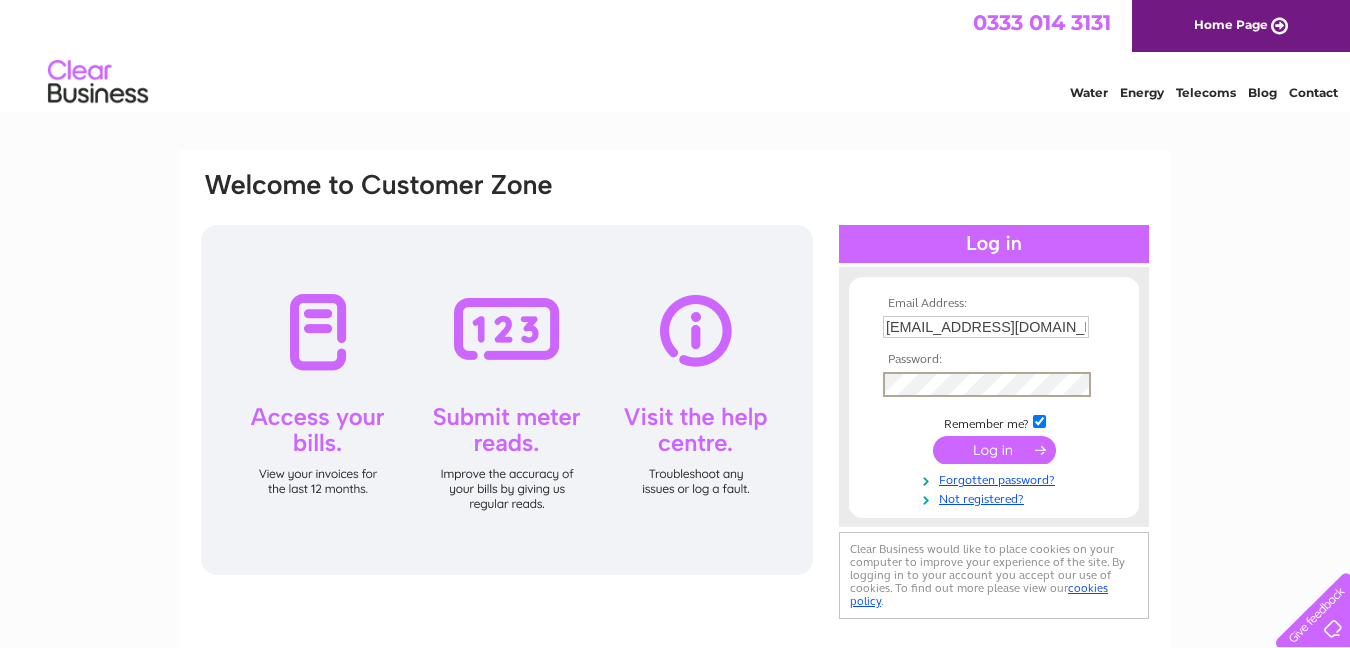 click at bounding box center [994, 450] 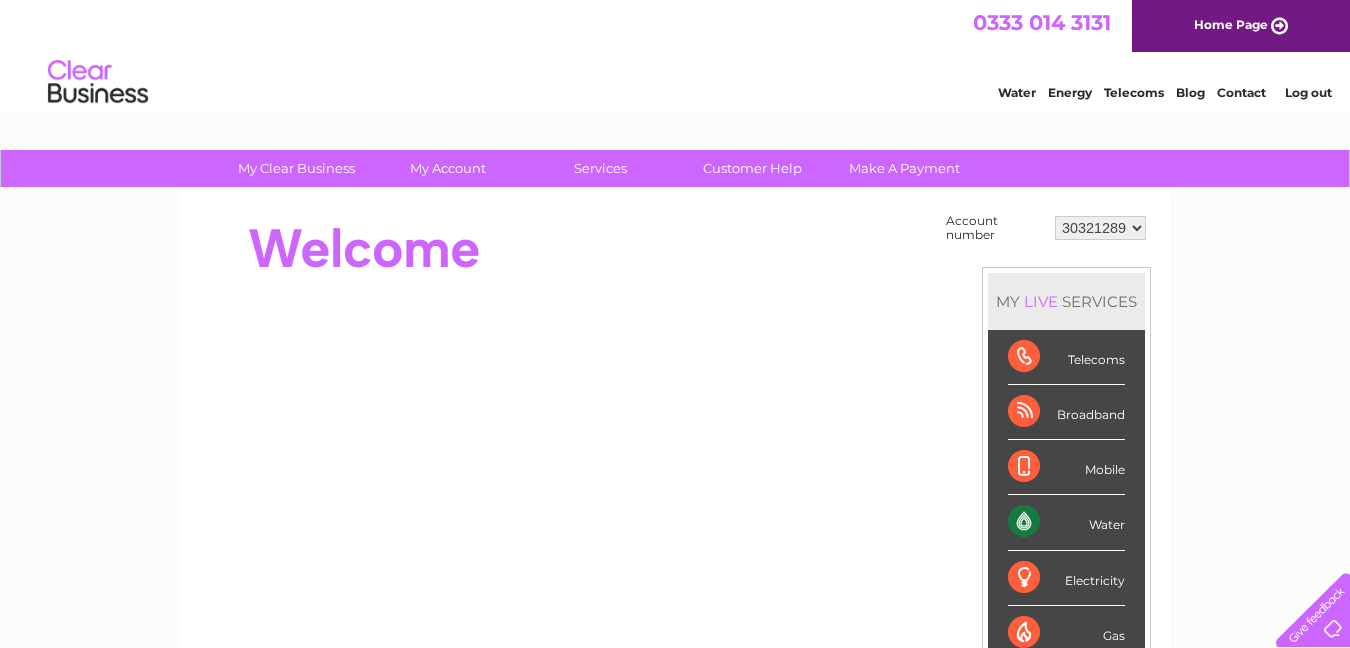 scroll, scrollTop: 0, scrollLeft: 0, axis: both 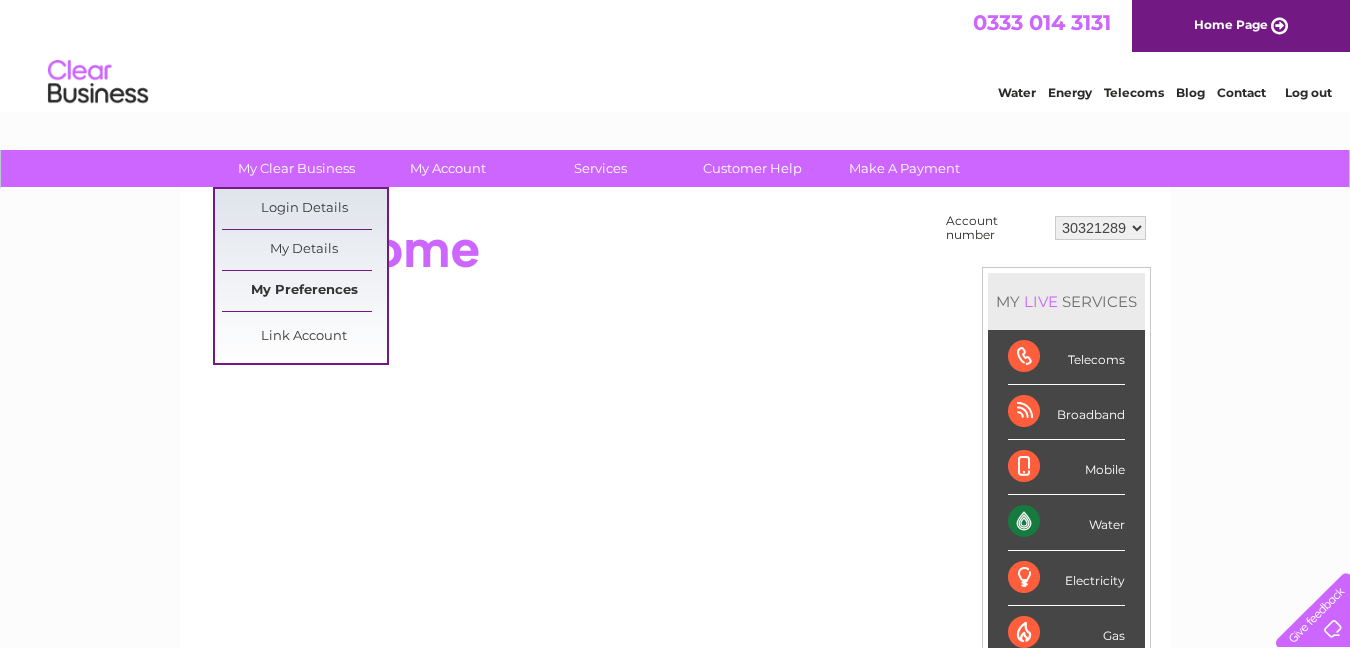 click on "My Preferences" at bounding box center [304, 291] 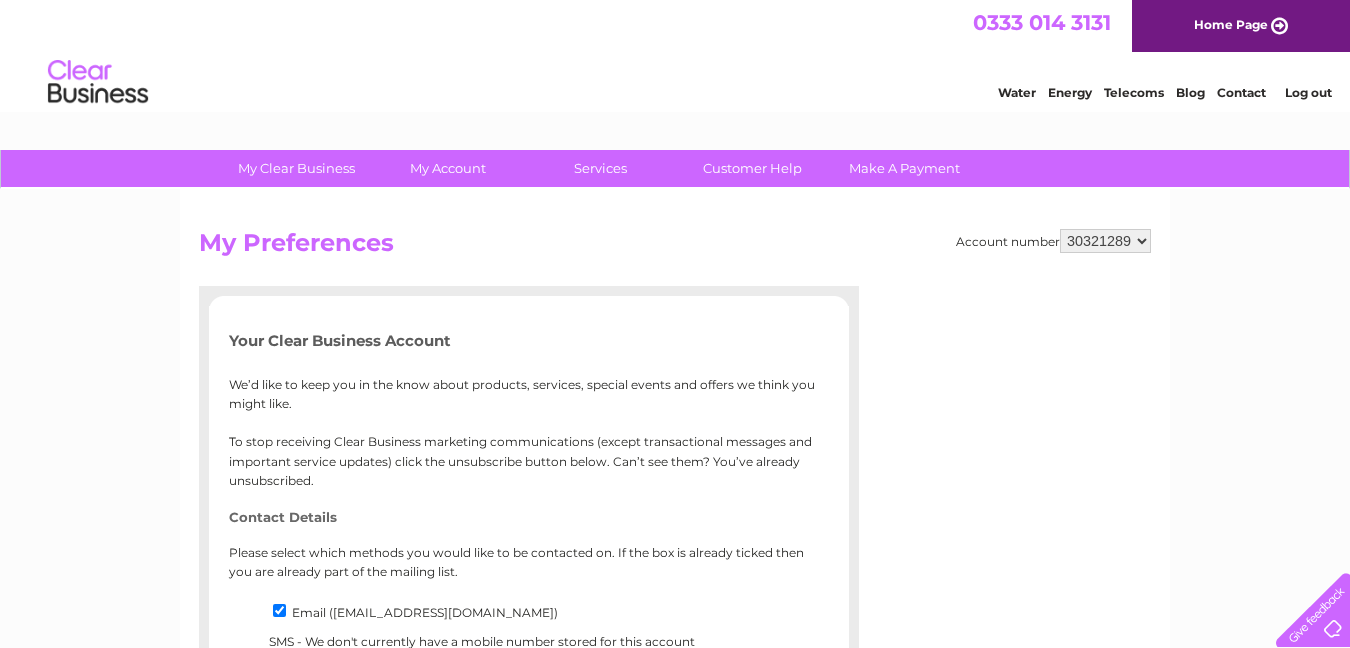 scroll, scrollTop: 0, scrollLeft: 0, axis: both 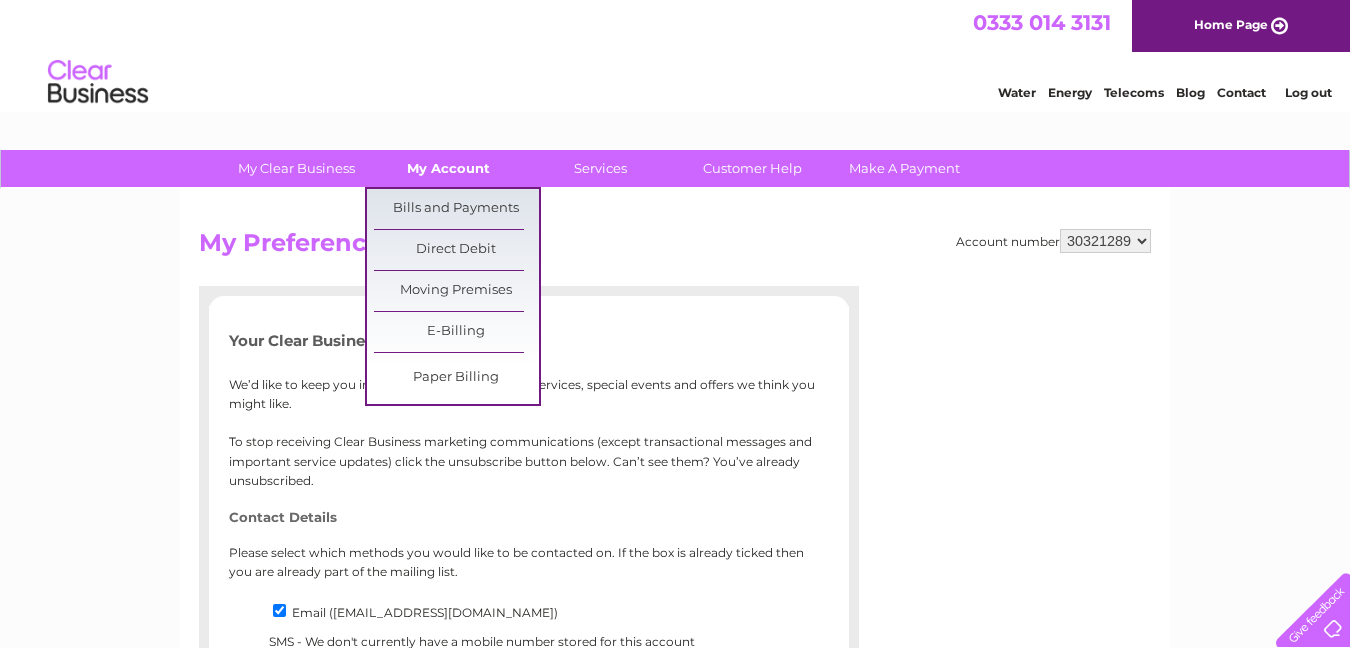 click on "My Account" at bounding box center [448, 168] 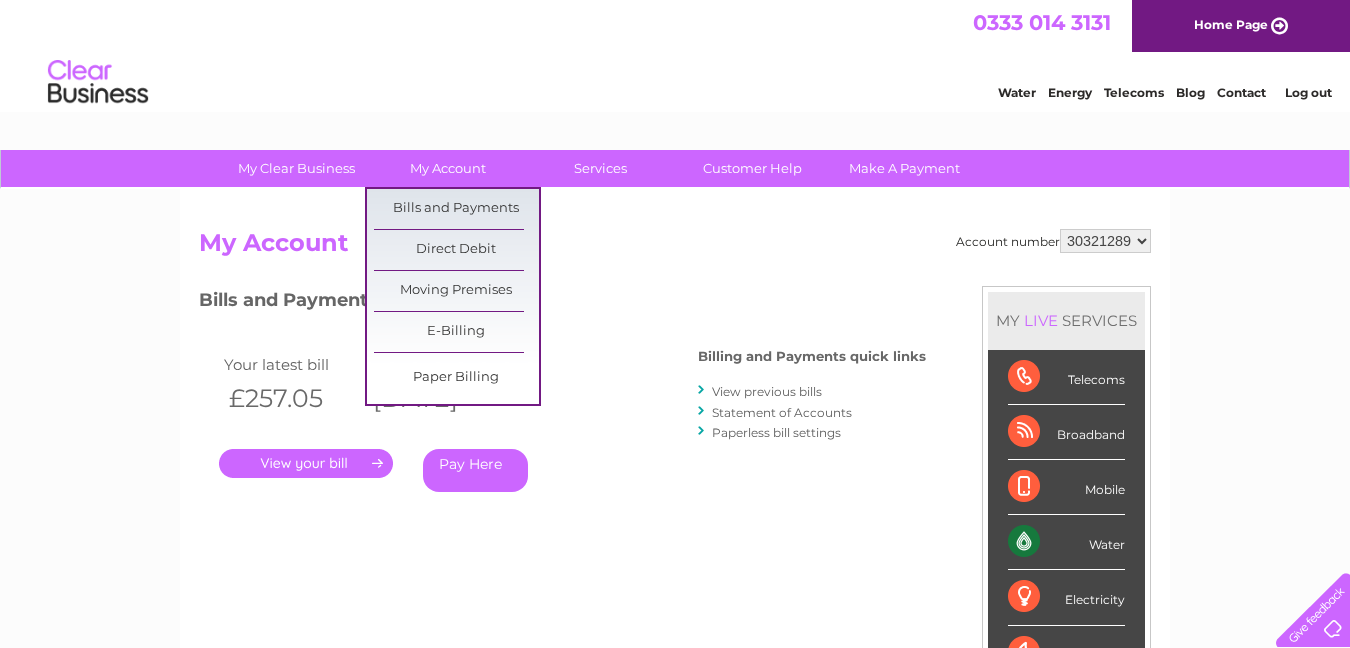 scroll, scrollTop: 0, scrollLeft: 0, axis: both 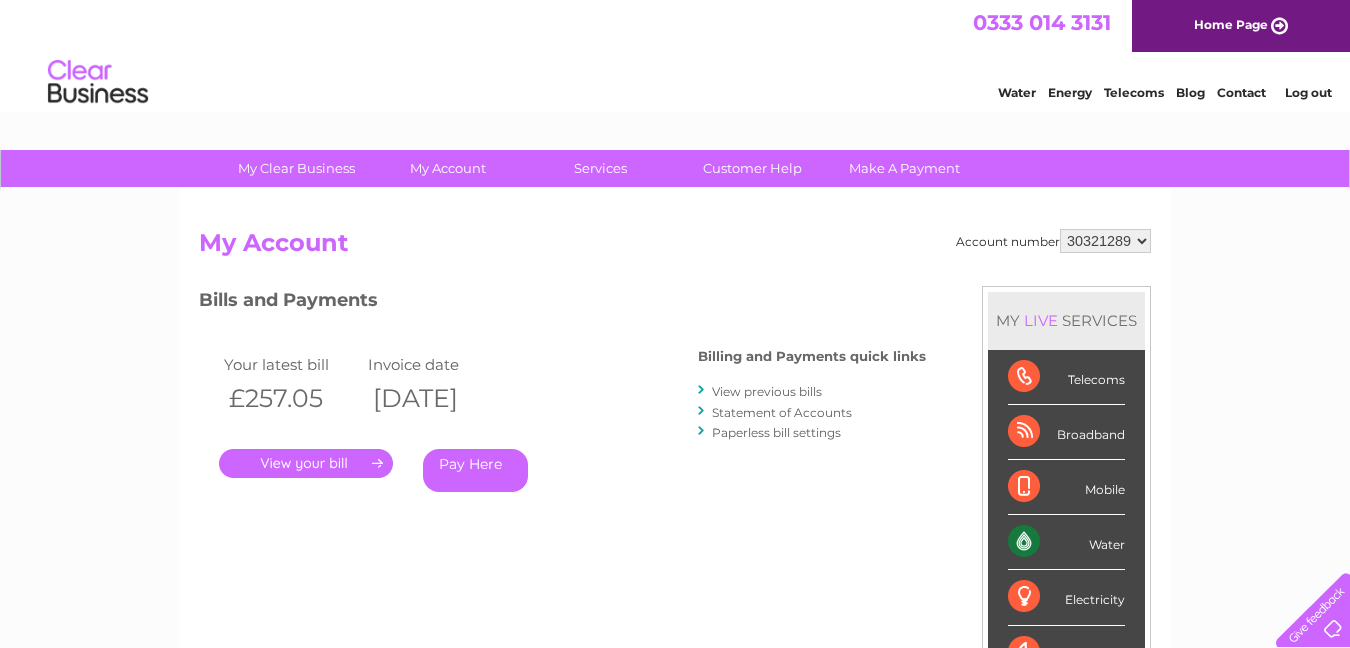click on "Water
Energy
Telecoms
Blog
Contact
Log out" at bounding box center (675, 84) 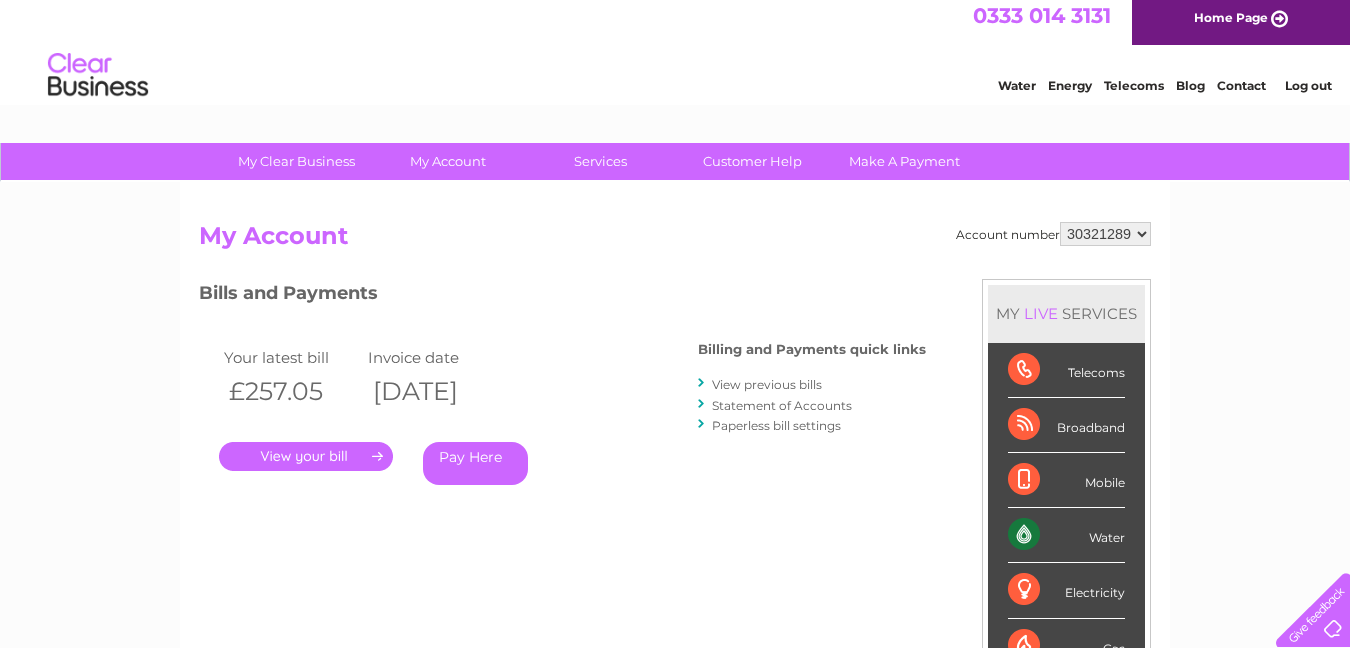 scroll, scrollTop: 10, scrollLeft: 0, axis: vertical 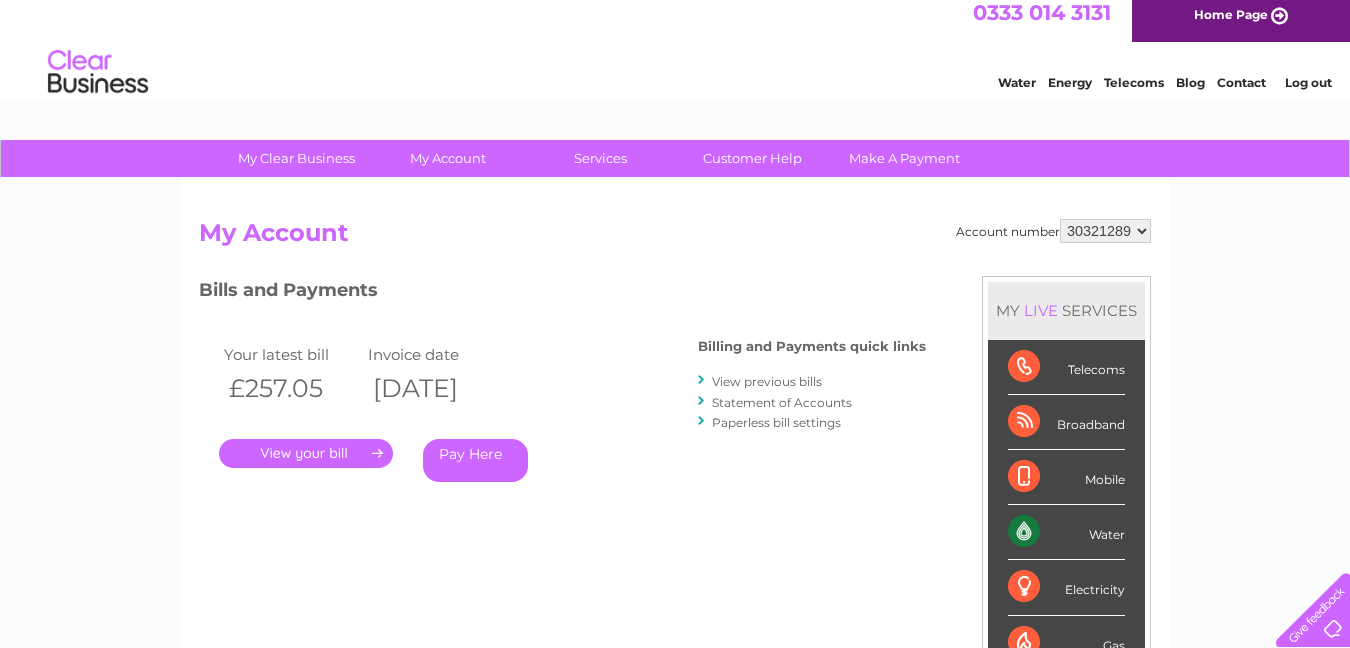 click on "Paperless bill settings" at bounding box center (776, 422) 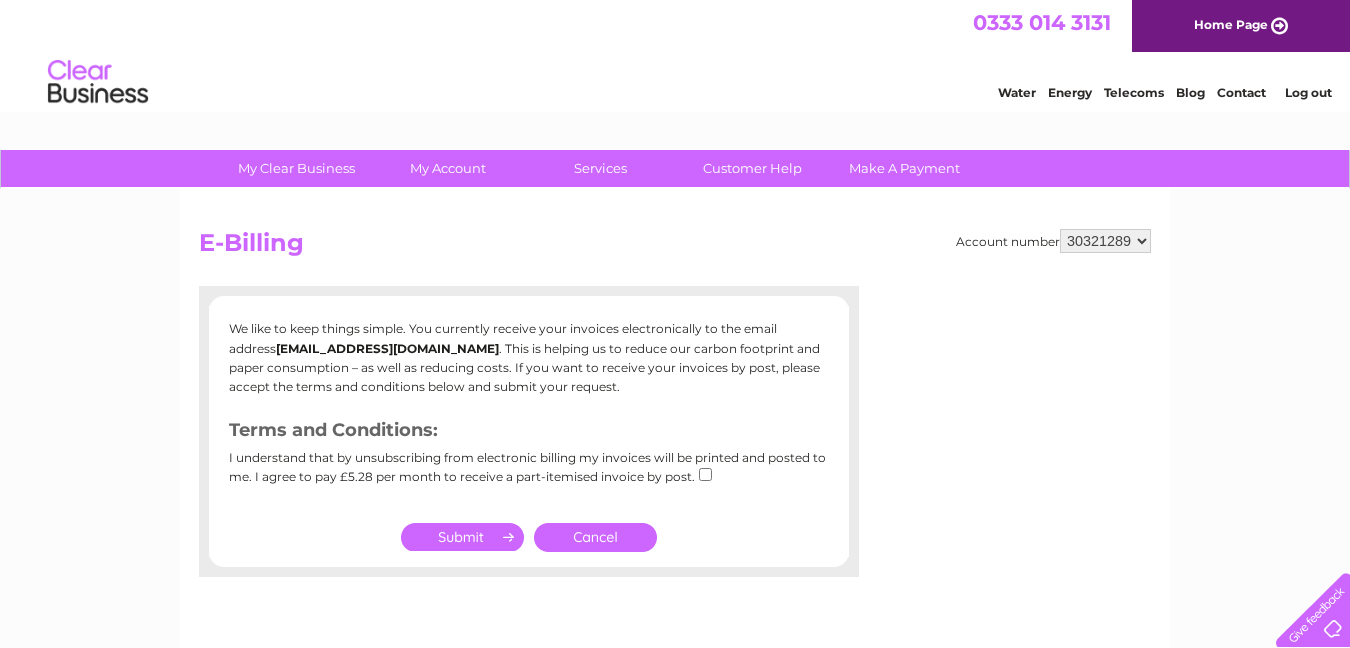 scroll, scrollTop: 0, scrollLeft: 0, axis: both 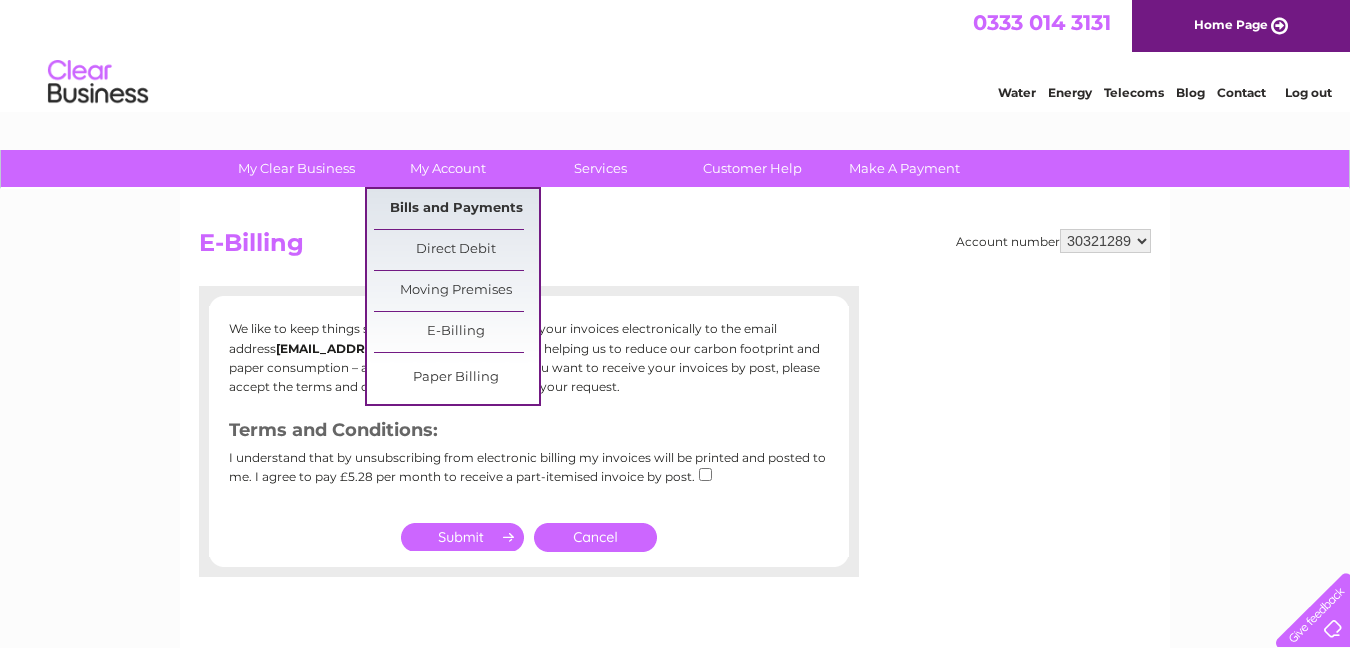 click on "Bills and Payments" at bounding box center (456, 209) 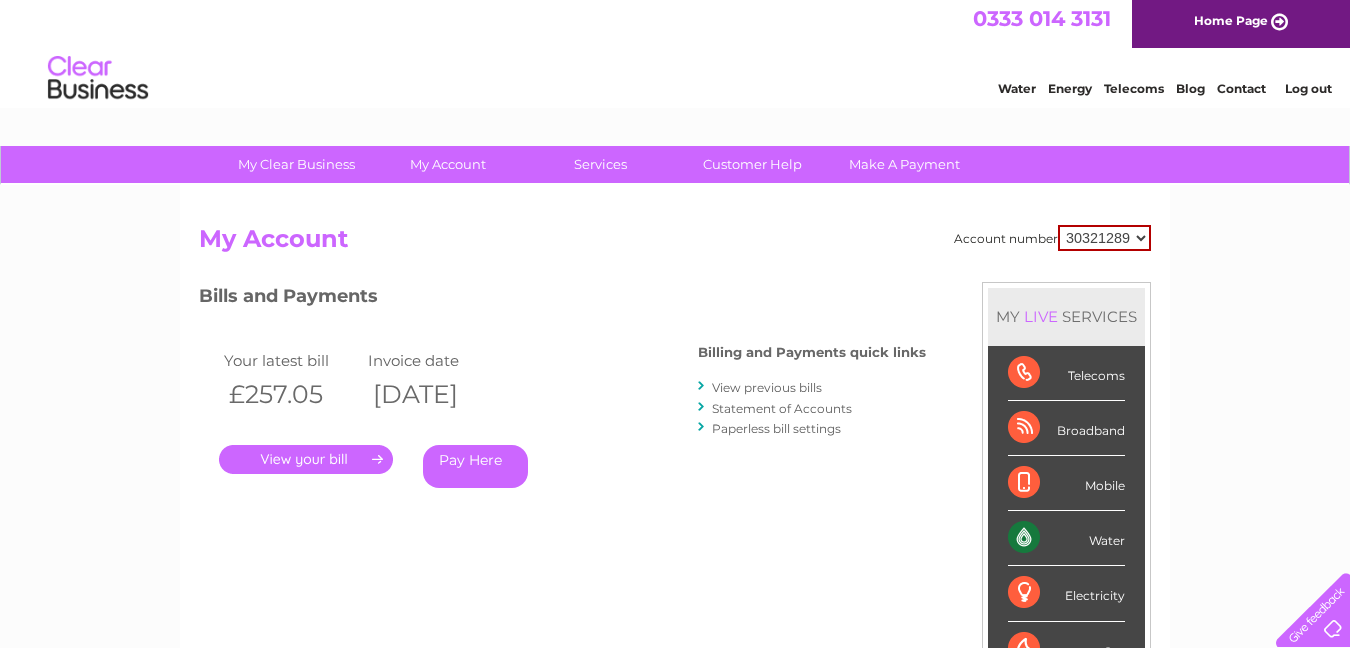 scroll, scrollTop: 6, scrollLeft: 0, axis: vertical 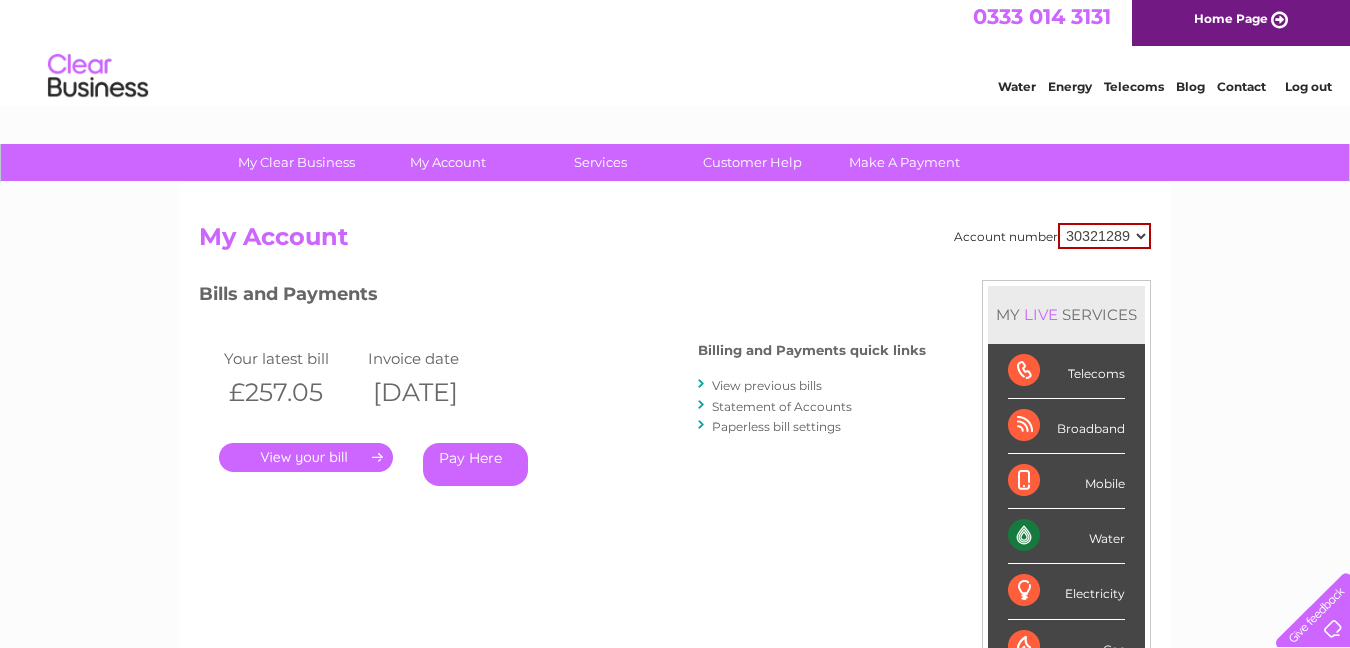 click on "." at bounding box center (306, 457) 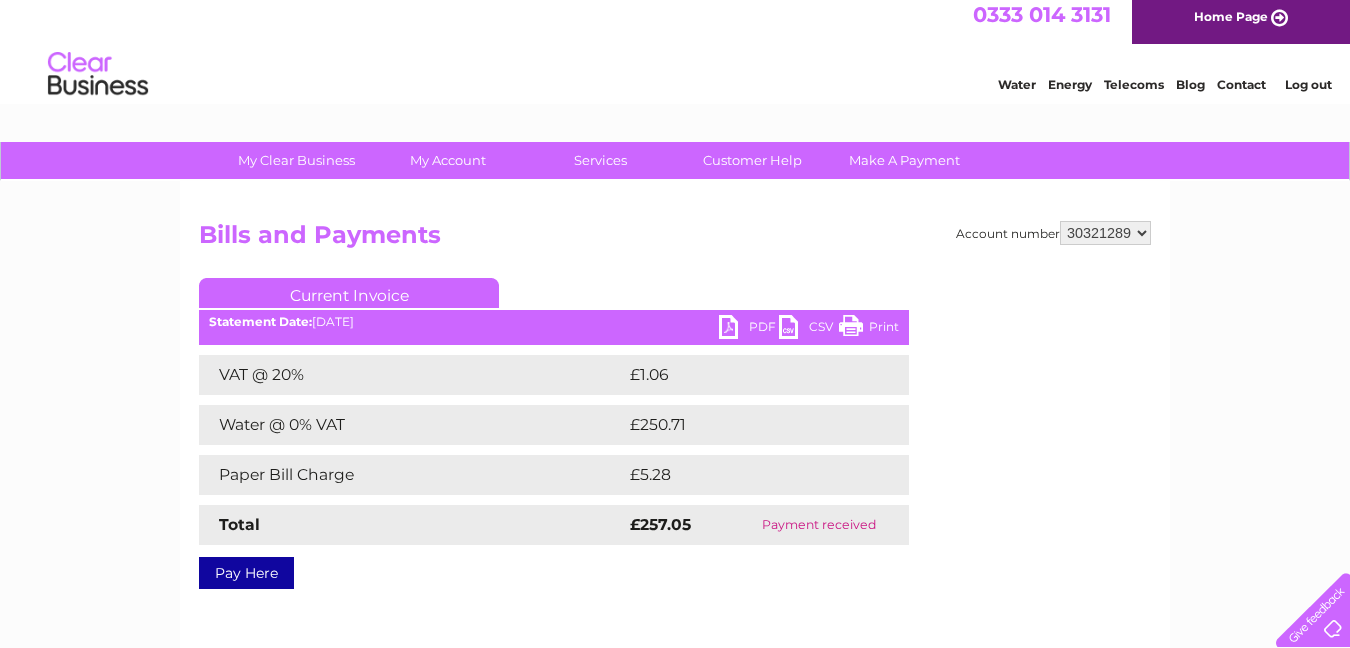 scroll, scrollTop: 13, scrollLeft: 0, axis: vertical 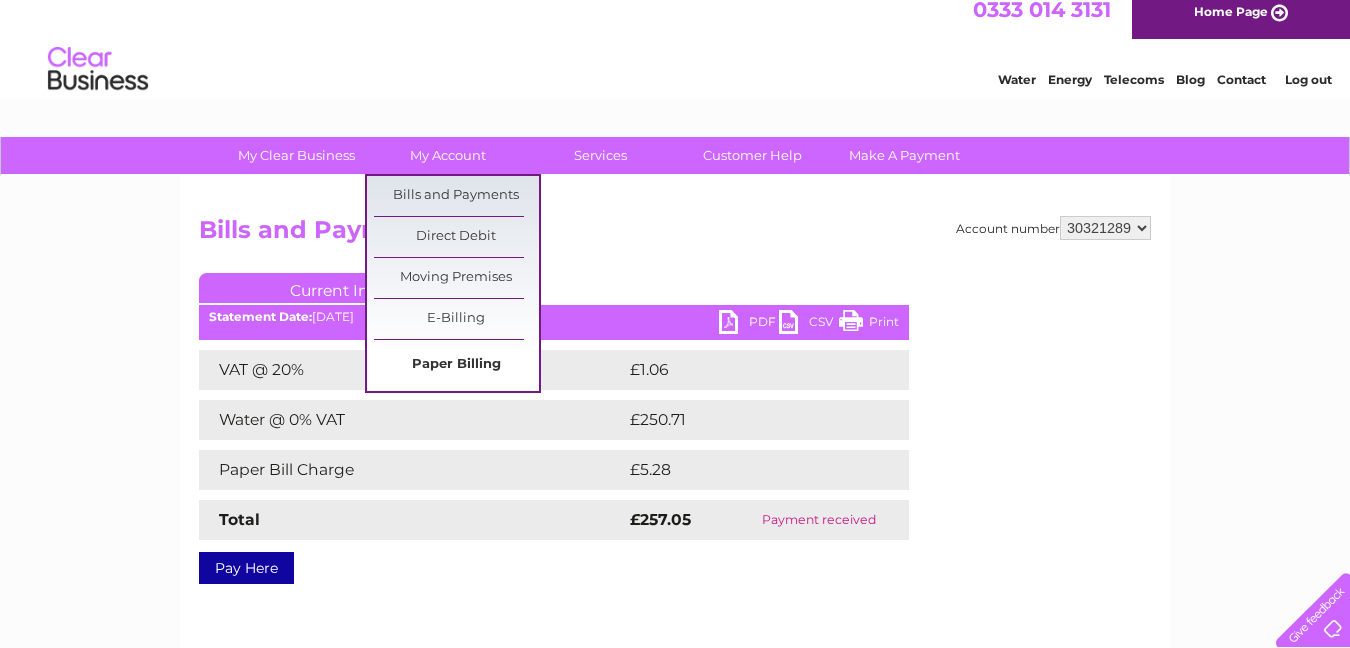 click on "Paper Billing" at bounding box center [456, 365] 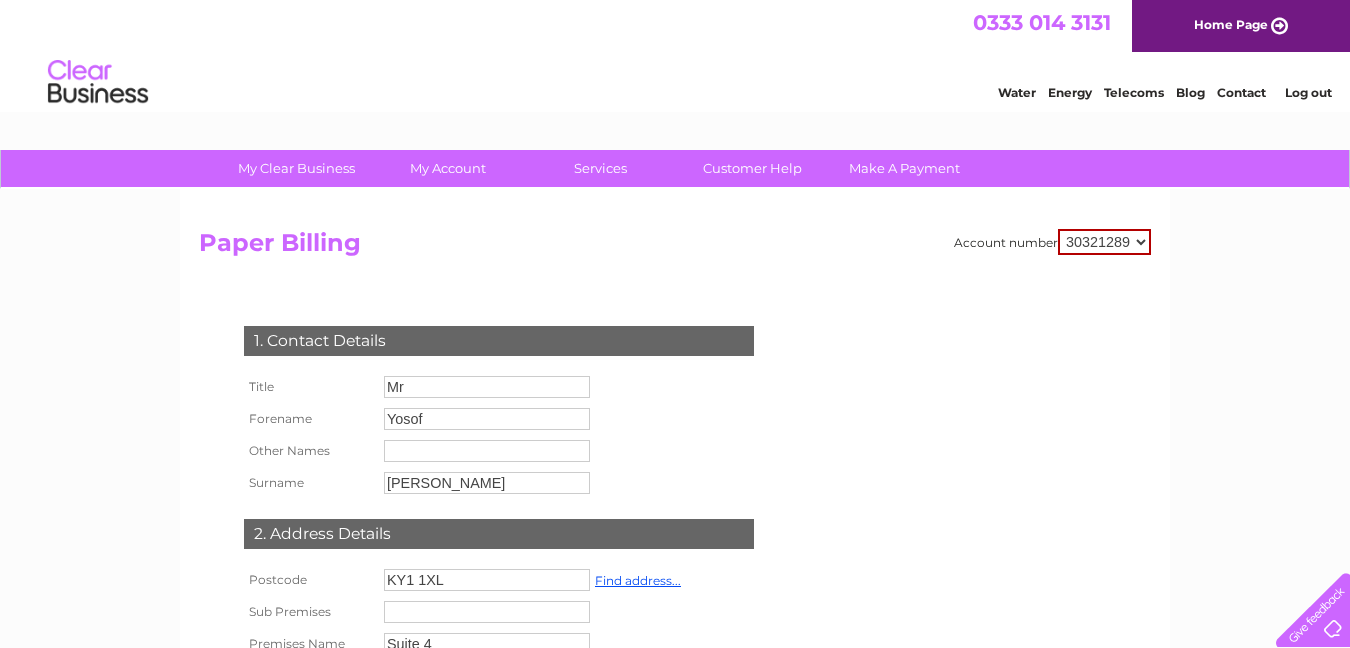 scroll, scrollTop: 0, scrollLeft: 0, axis: both 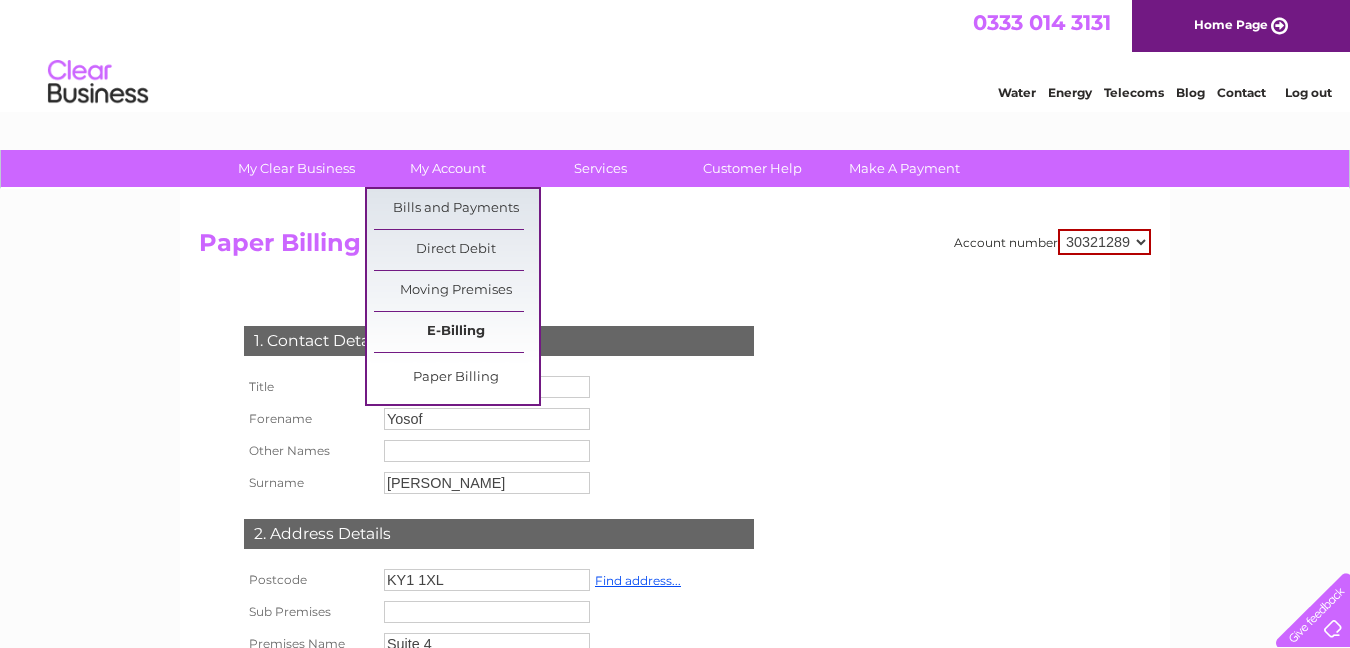 click on "E-Billing" at bounding box center (456, 332) 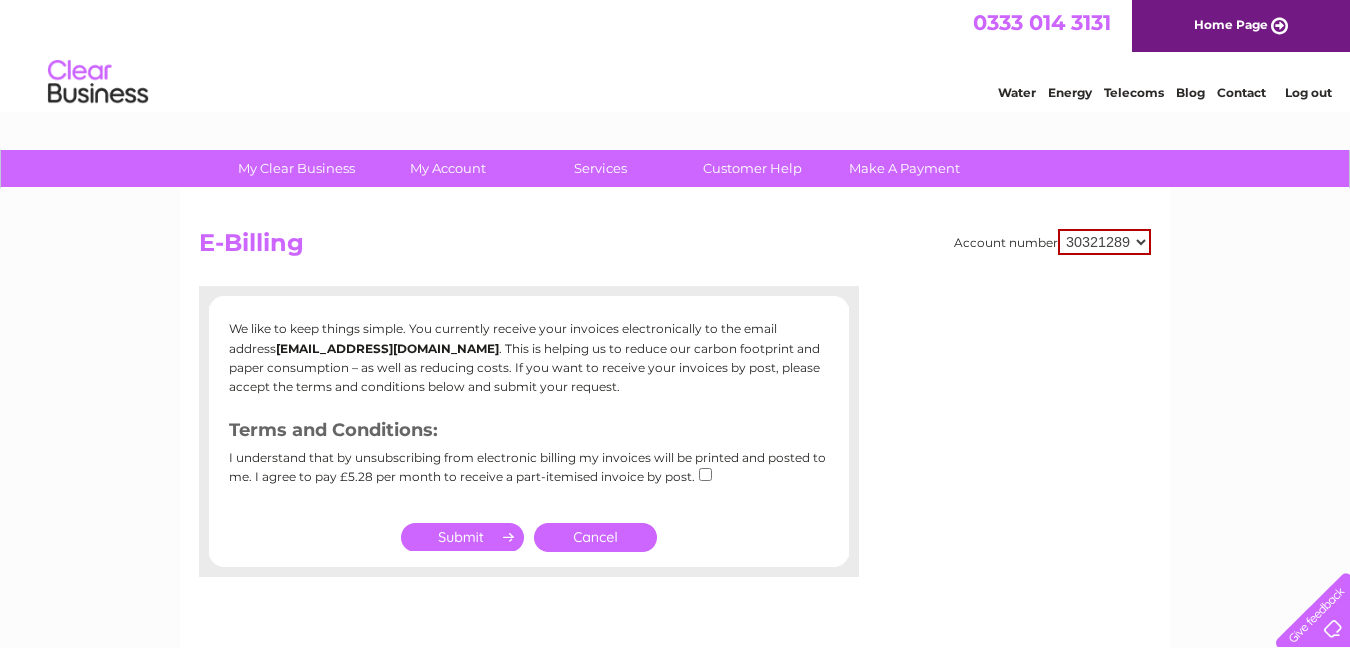 scroll, scrollTop: 0, scrollLeft: 0, axis: both 